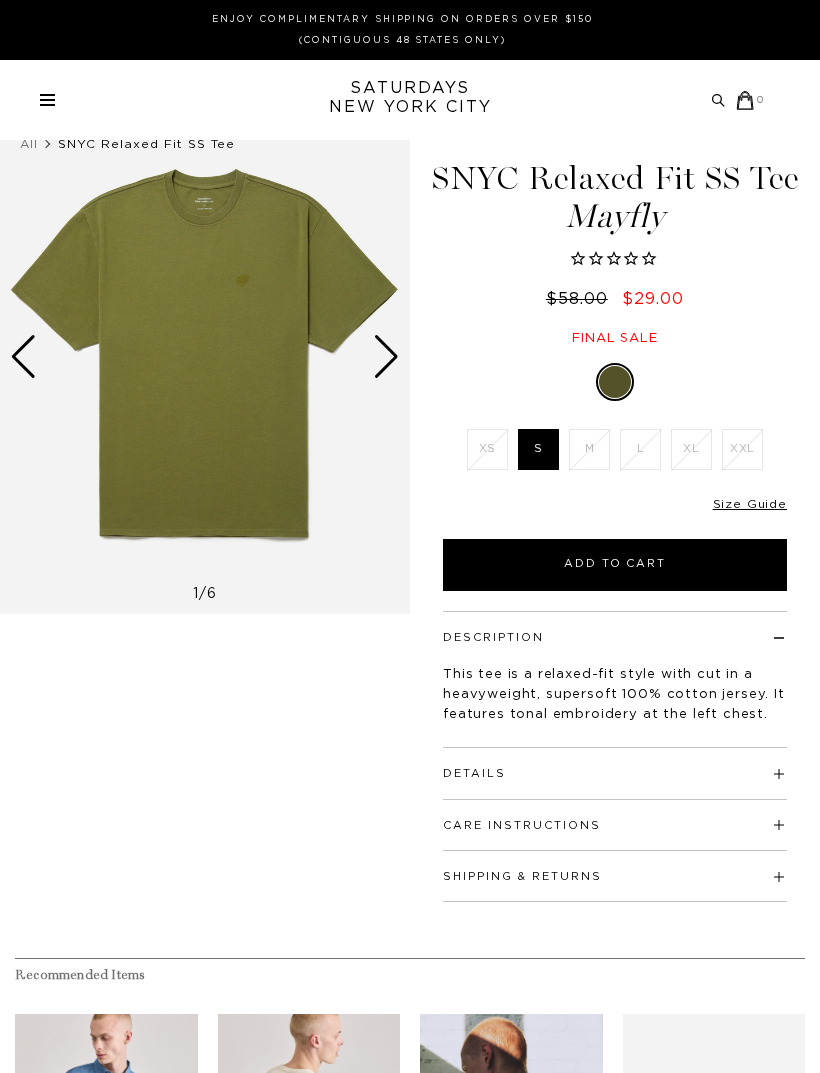 scroll, scrollTop: 0, scrollLeft: 0, axis: both 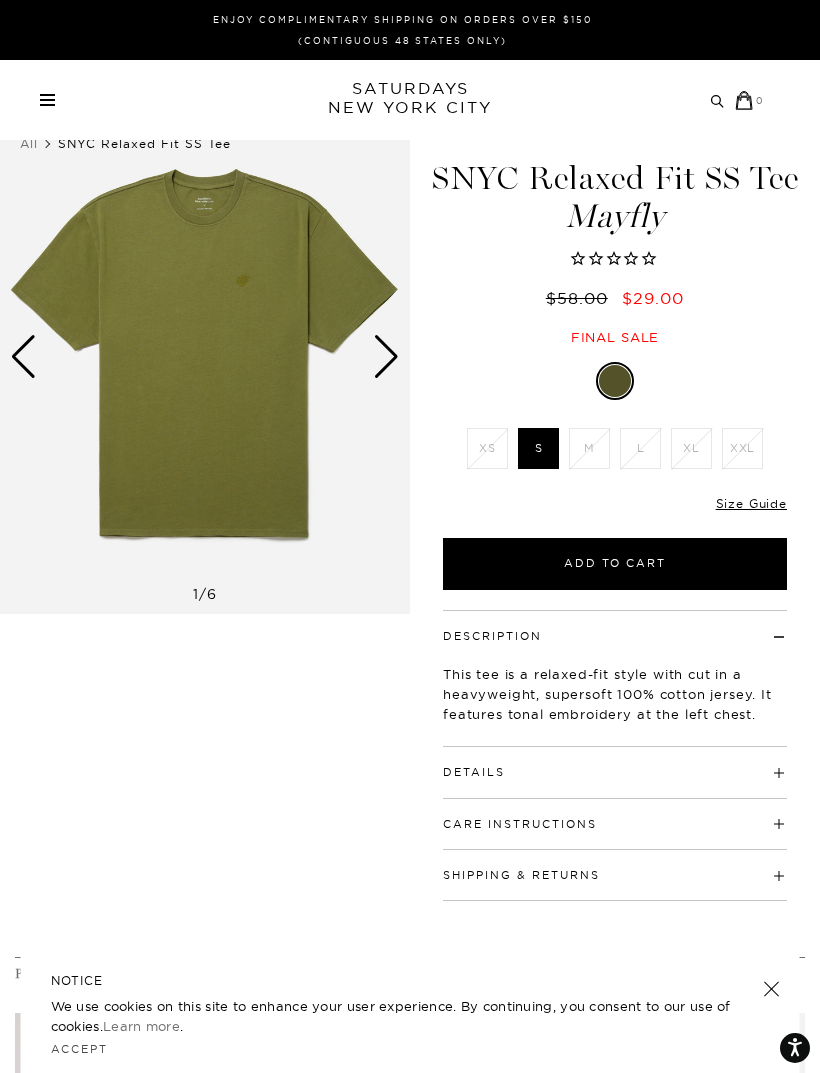 click at bounding box center (47, 105) 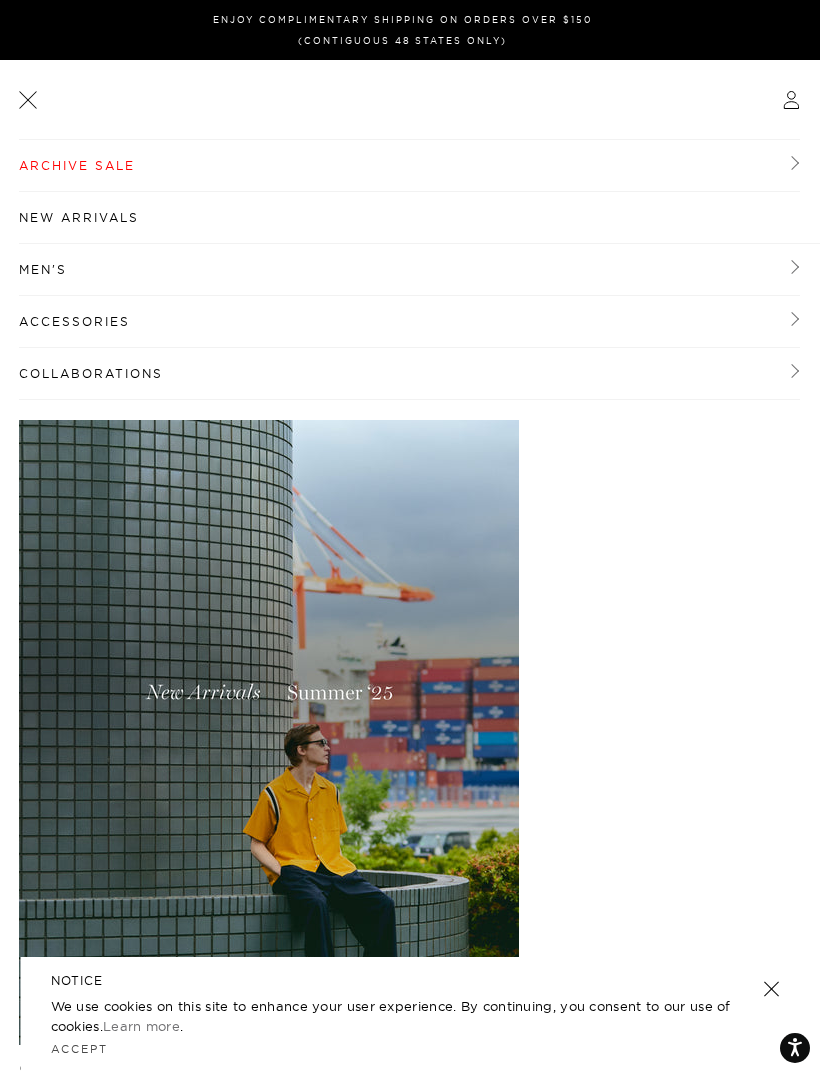 click on "Archive Sale" at bounding box center [409, 166] 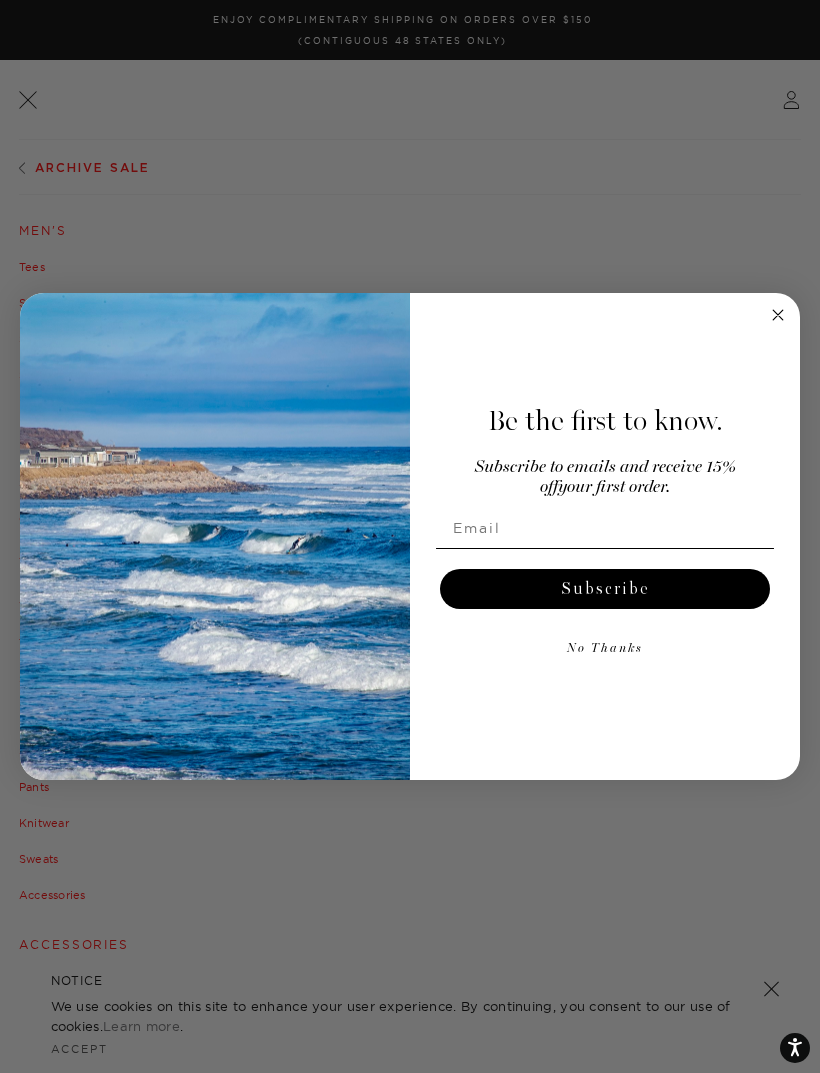 click 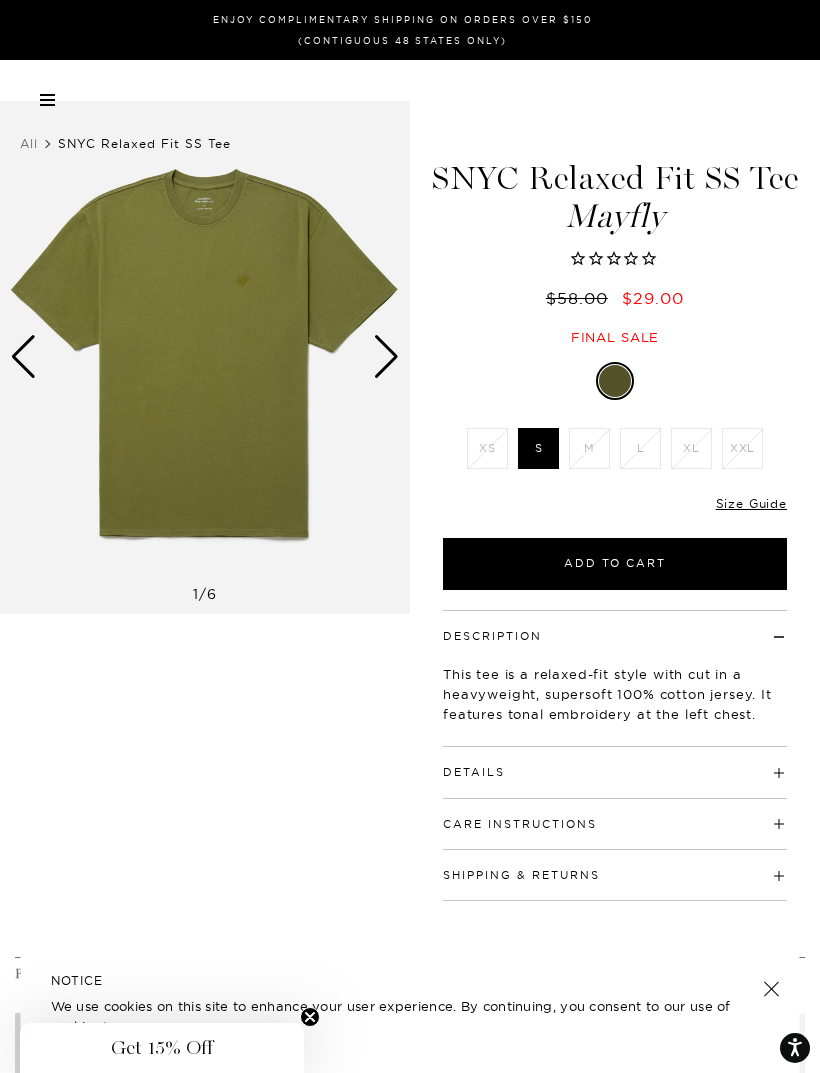 click on "Archive Sale
Men's
Tees
Shirts
Shorts
Swim
Knitwear
Pants
Sweats
Women's" at bounding box center (410, 100) 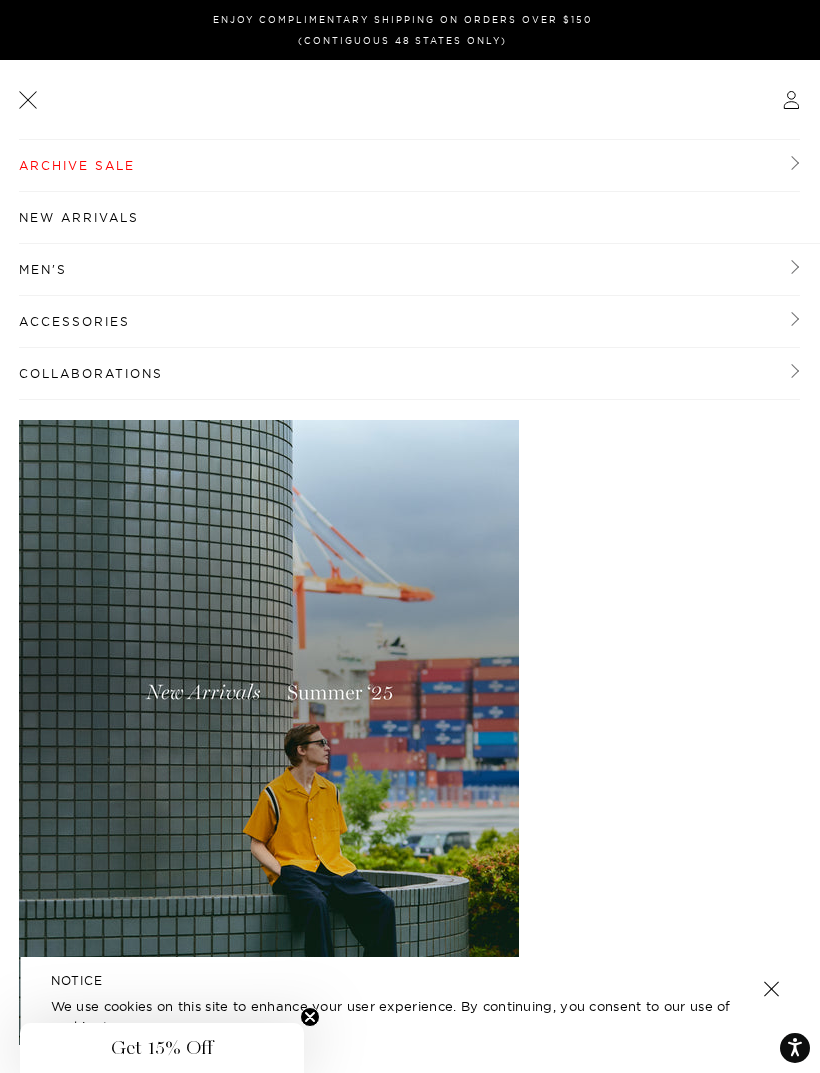 scroll, scrollTop: 0, scrollLeft: 0, axis: both 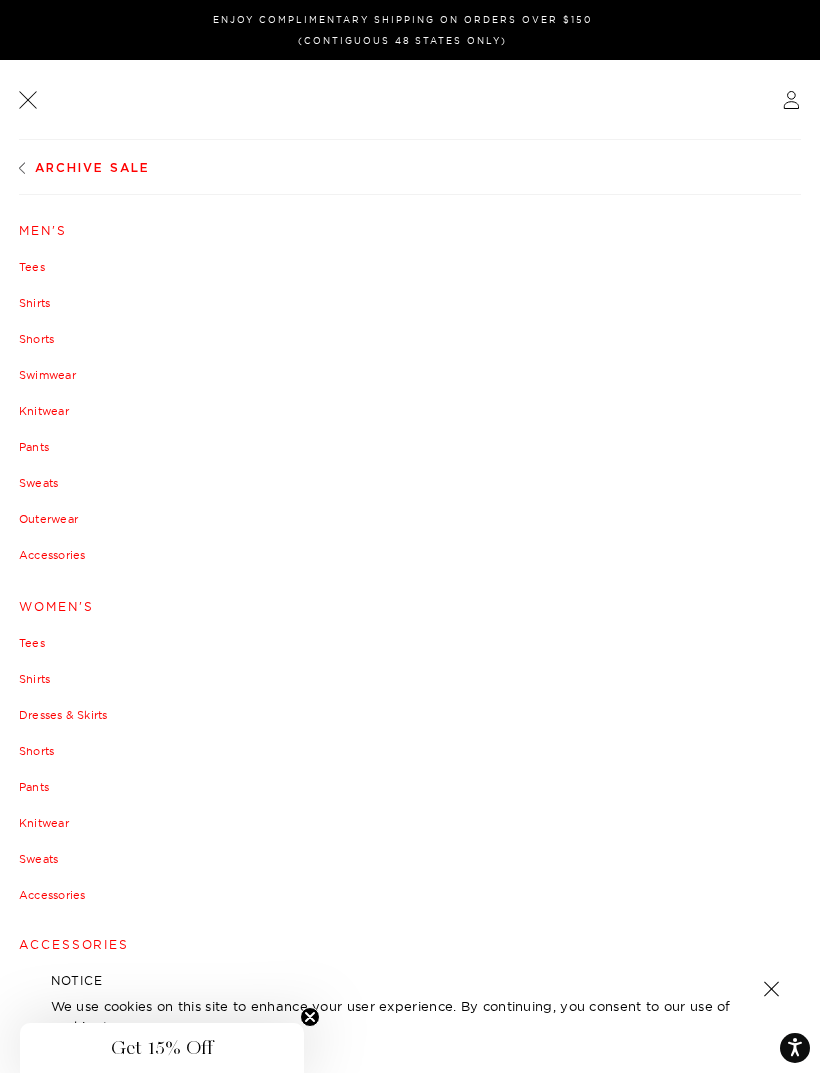 click on "Men's" at bounding box center (410, 231) 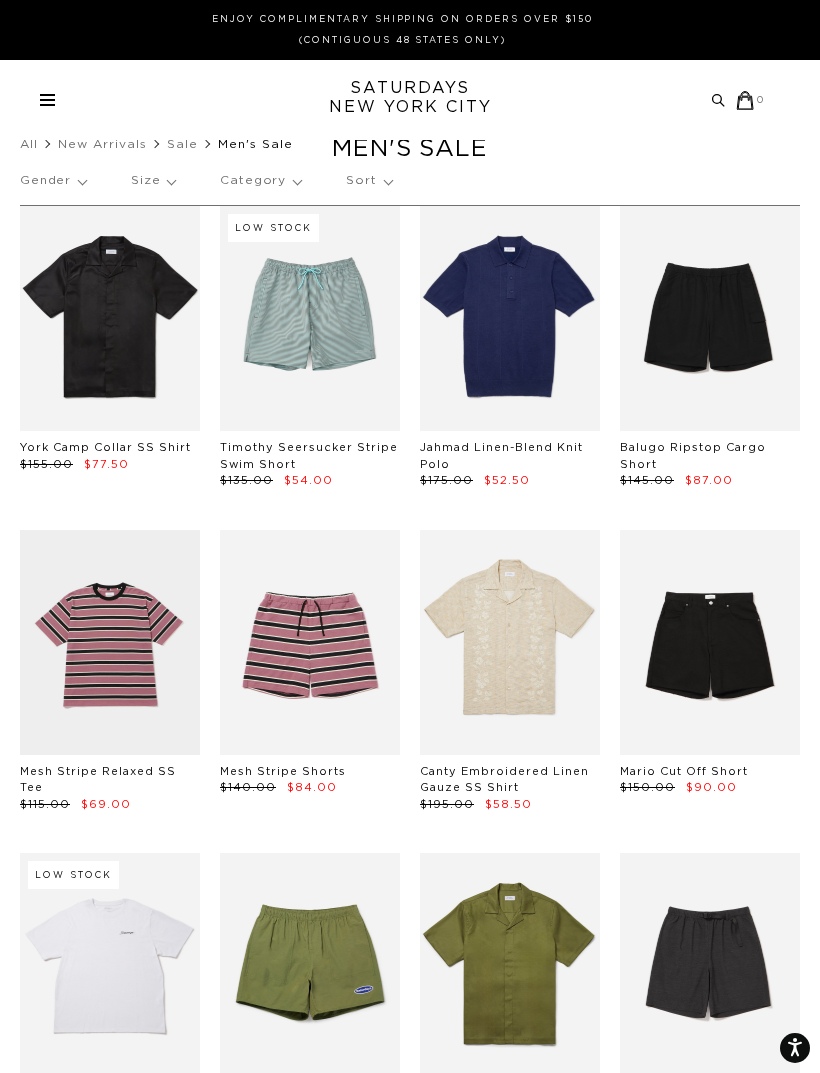 scroll, scrollTop: 0, scrollLeft: 0, axis: both 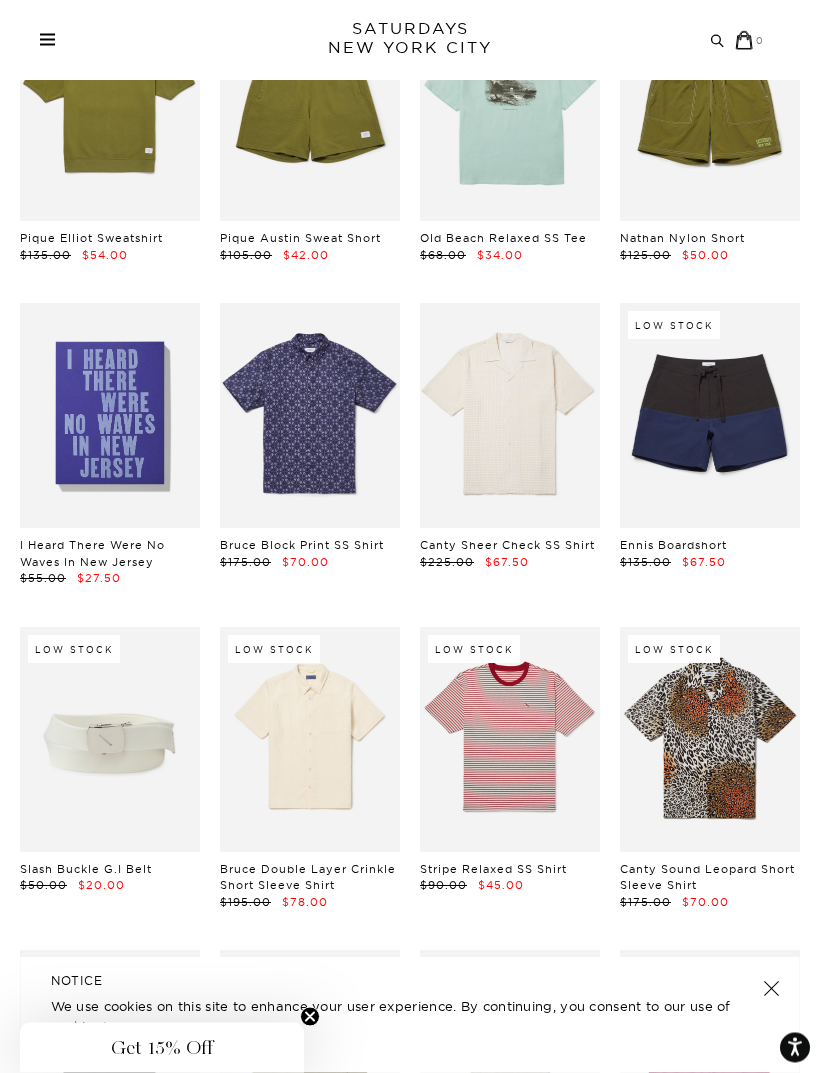 click at bounding box center (310, 416) 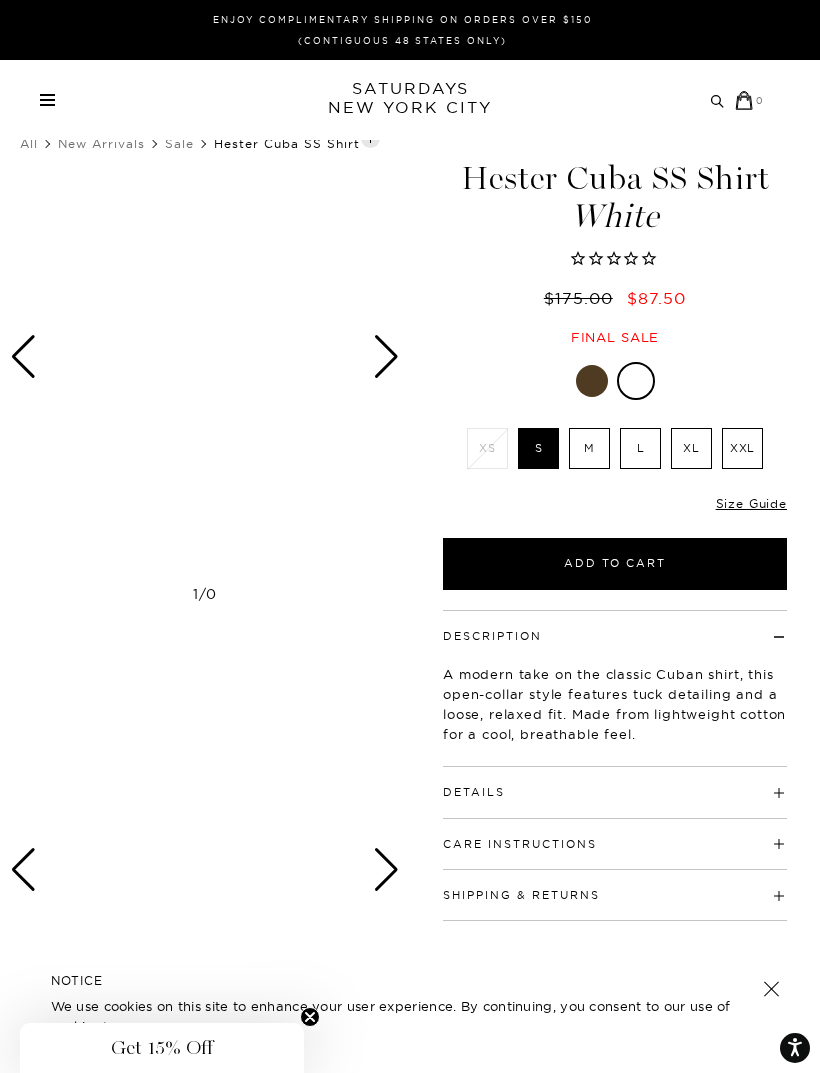 scroll, scrollTop: 0, scrollLeft: 0, axis: both 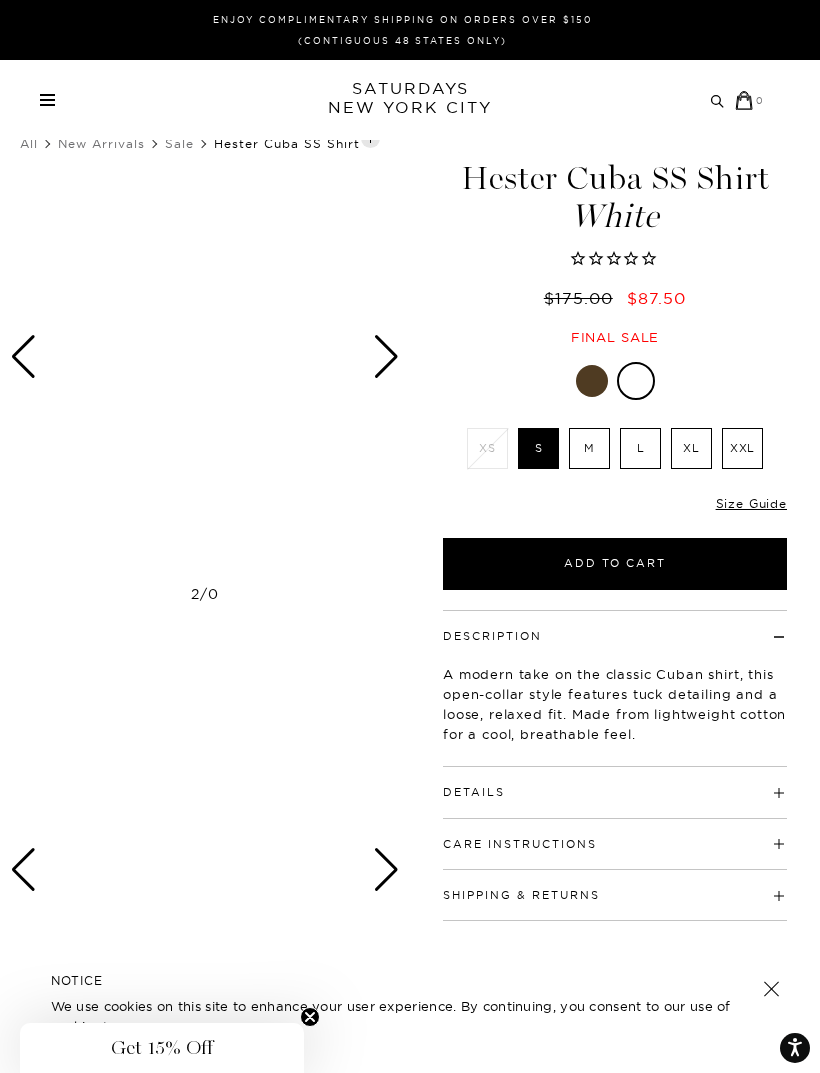 click at bounding box center [615, 381] 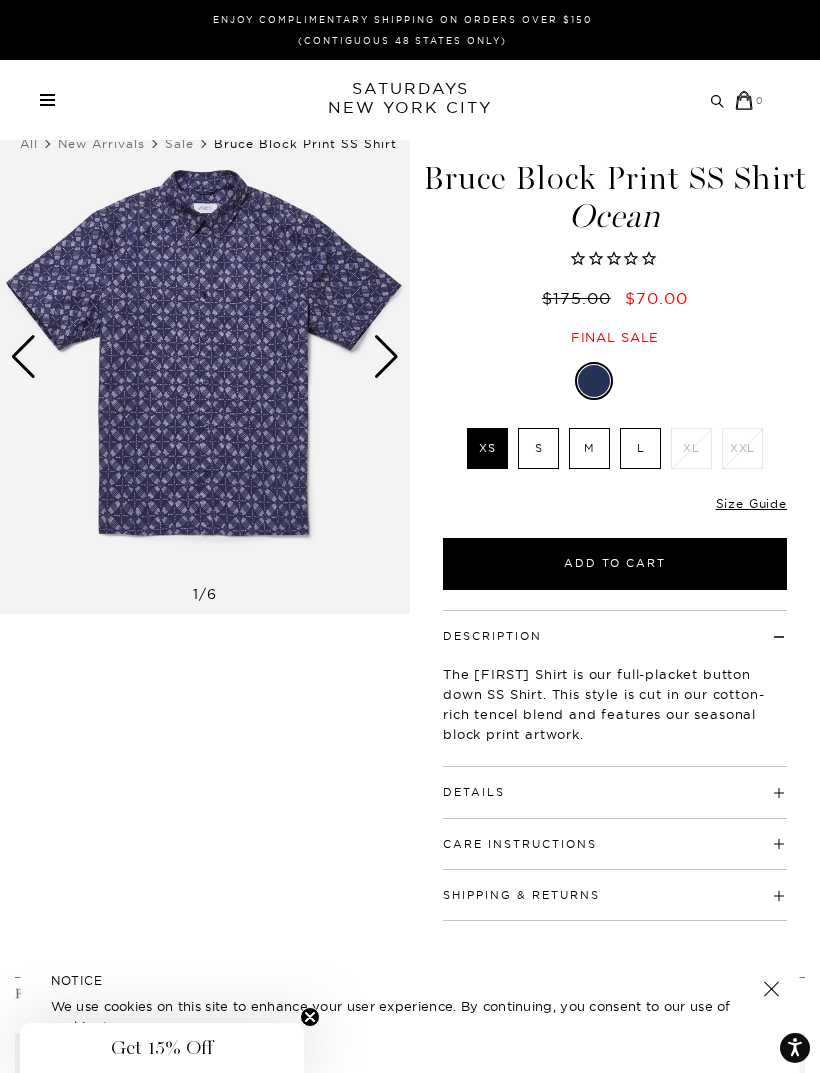 scroll, scrollTop: 0, scrollLeft: 0, axis: both 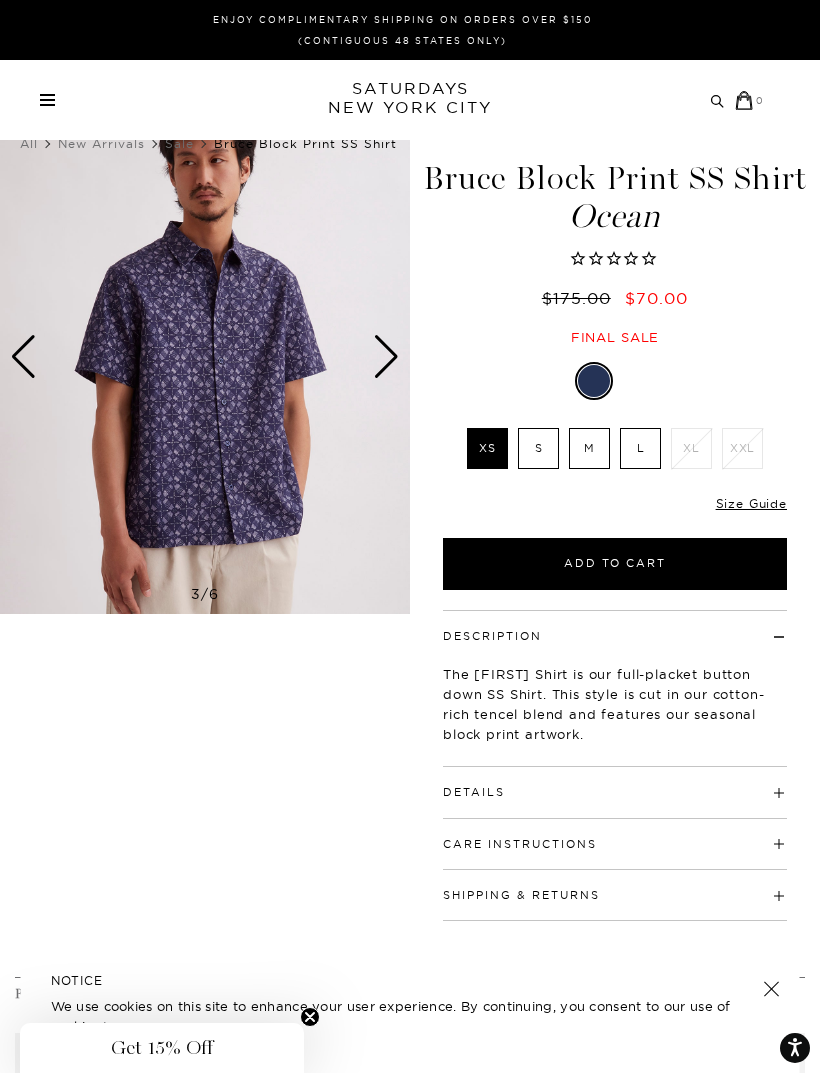 click at bounding box center [205, 357] 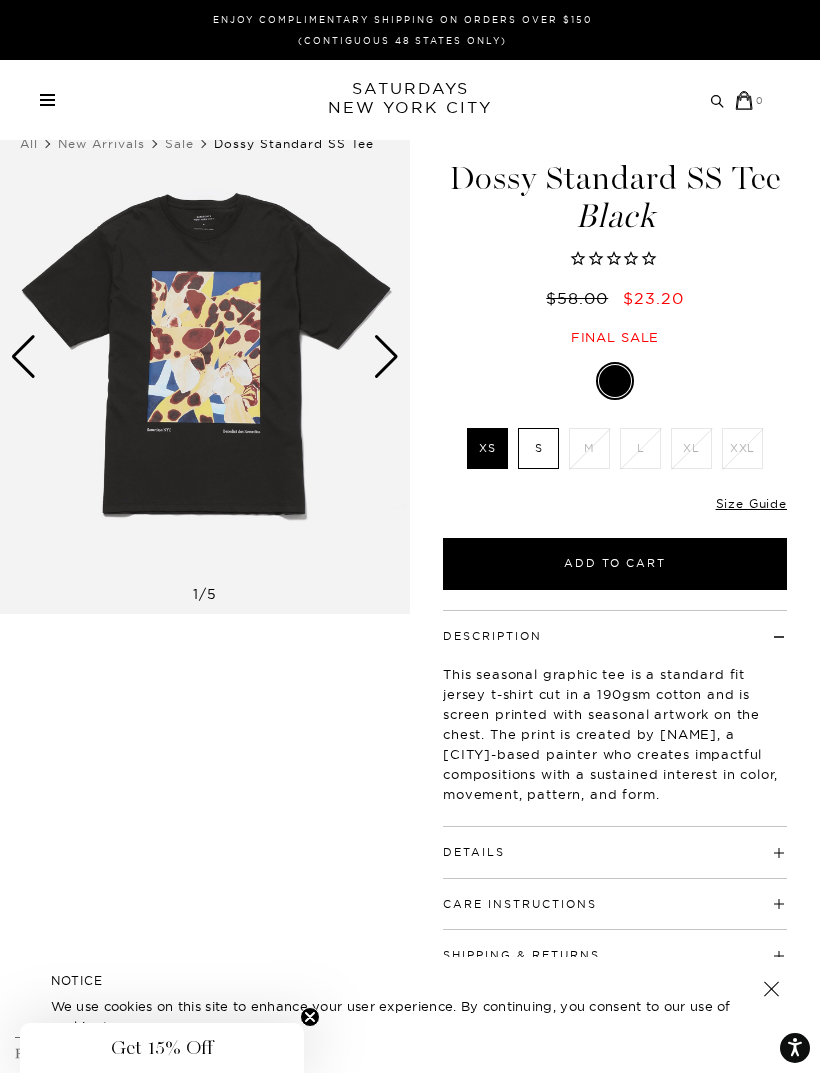 scroll, scrollTop: 0, scrollLeft: 0, axis: both 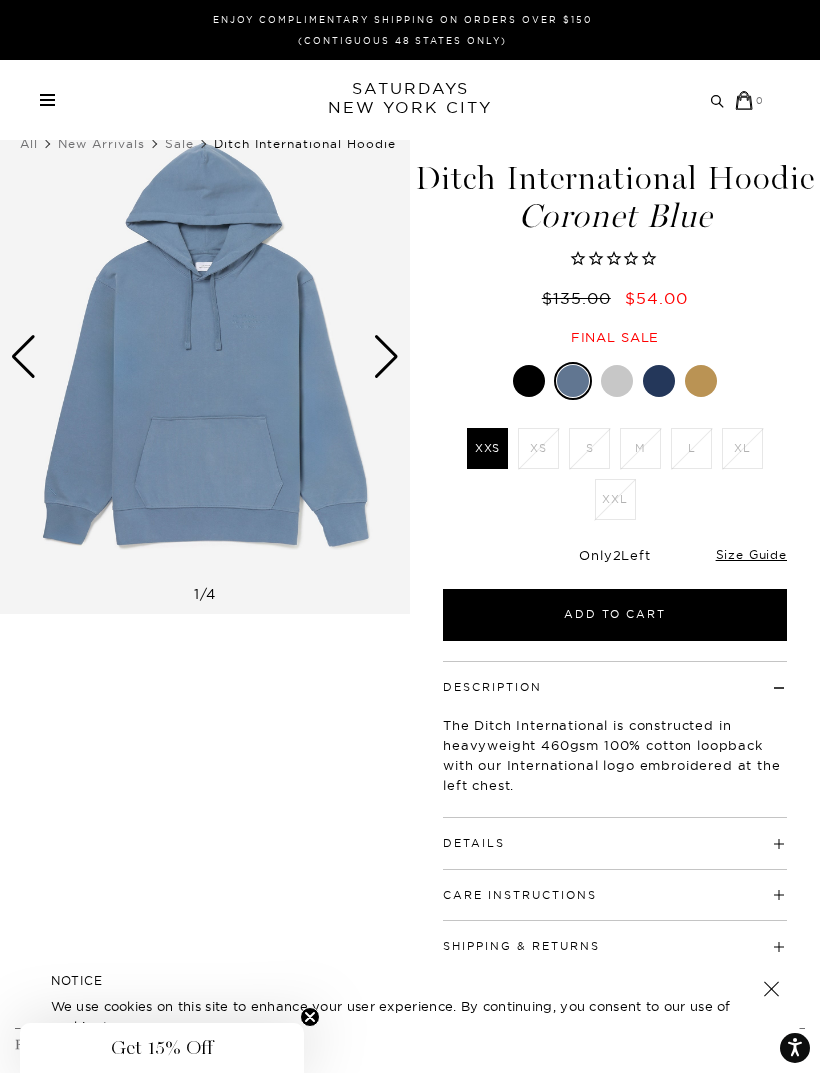 click at bounding box center (386, 357) 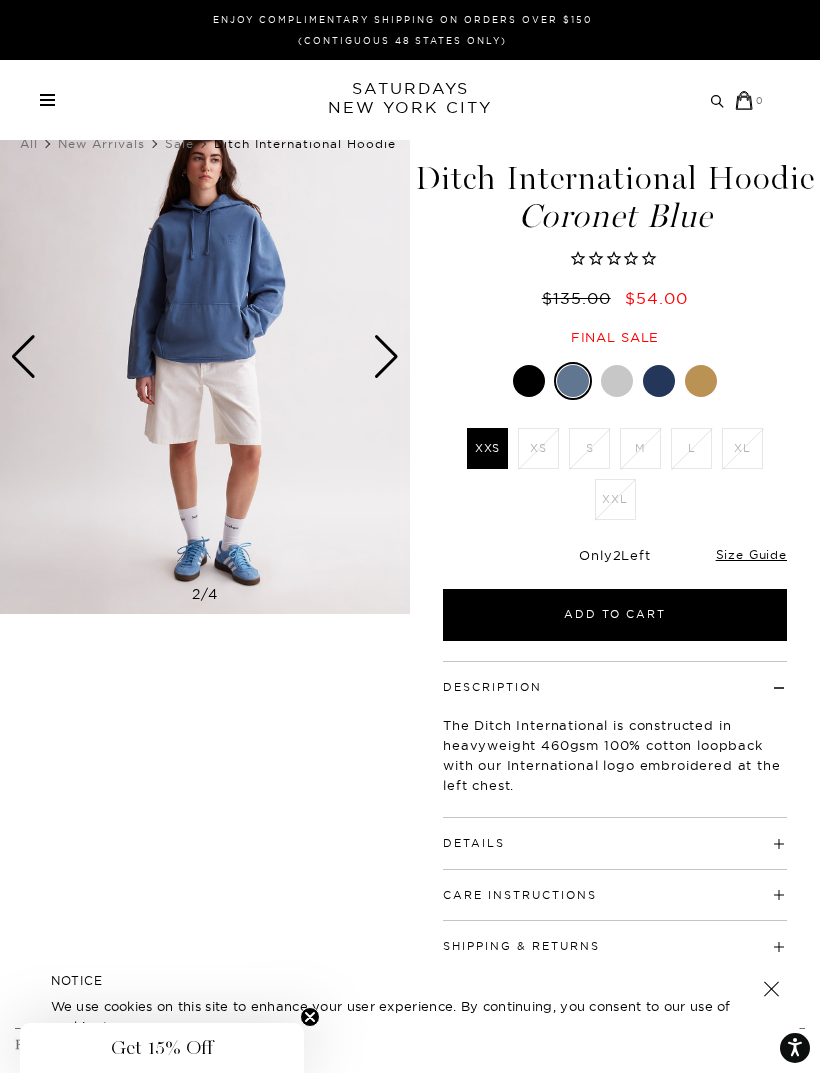 click at bounding box center [386, 357] 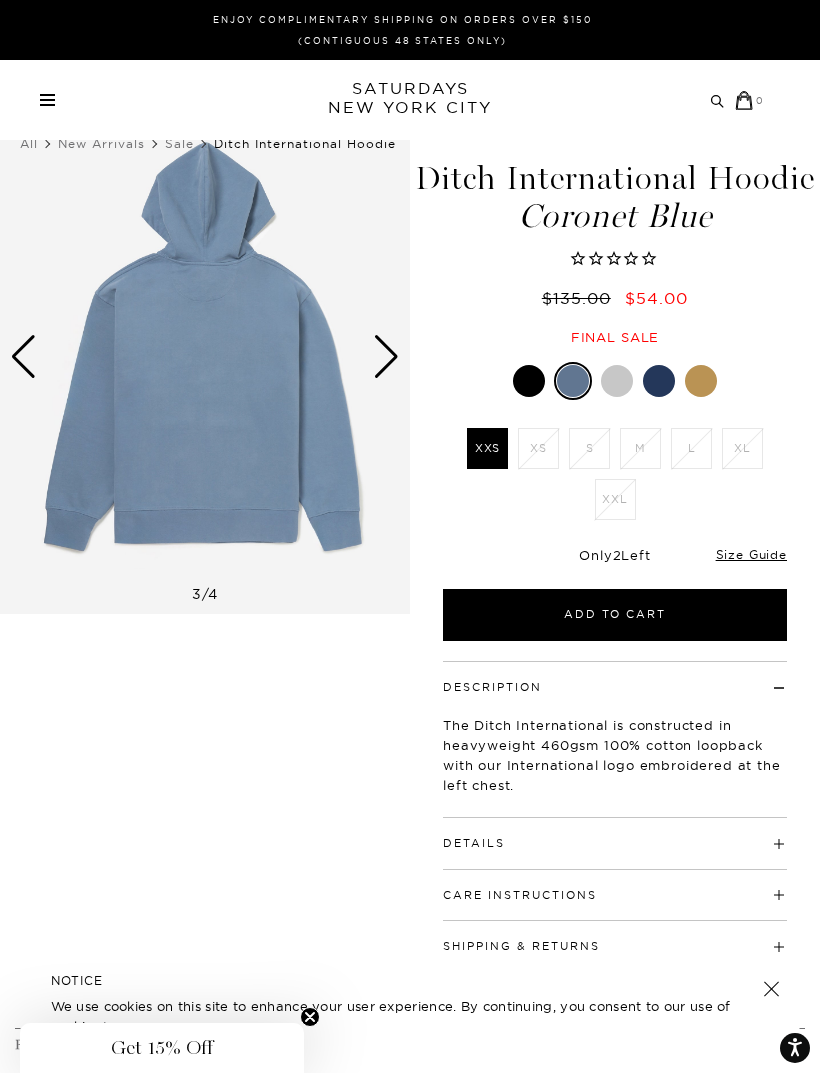 click at bounding box center (205, 357) 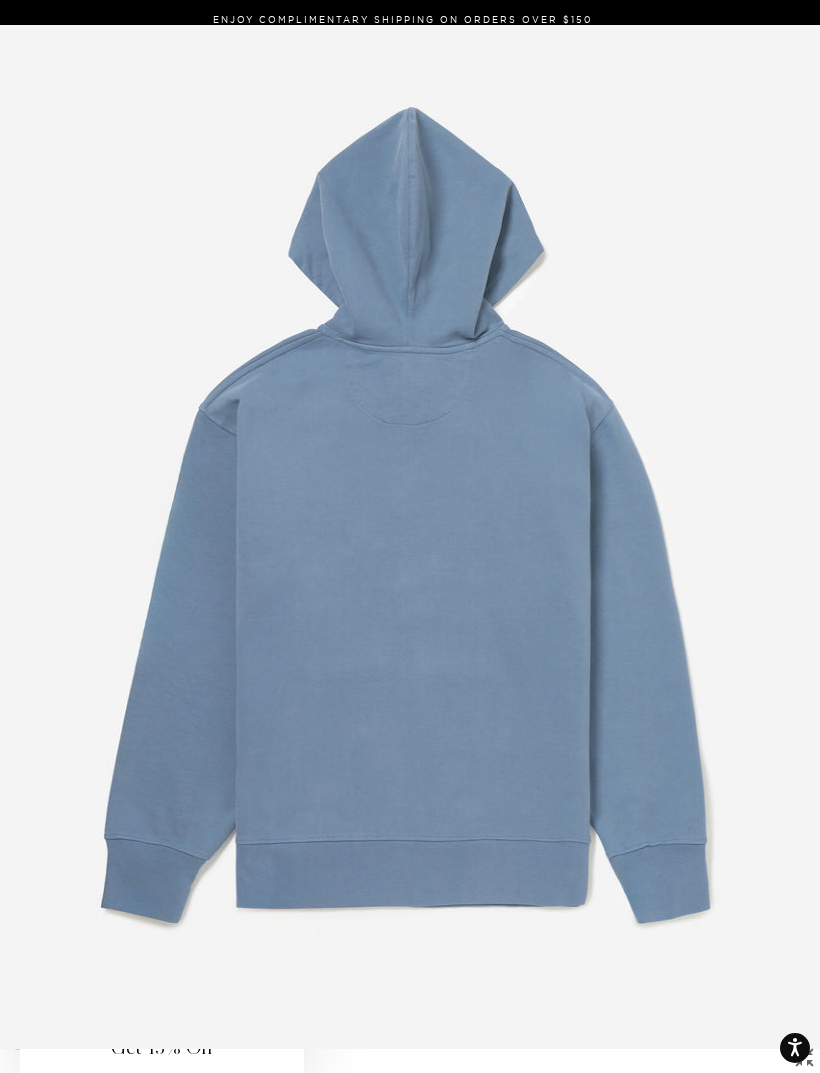 scroll, scrollTop: 0, scrollLeft: 16, axis: horizontal 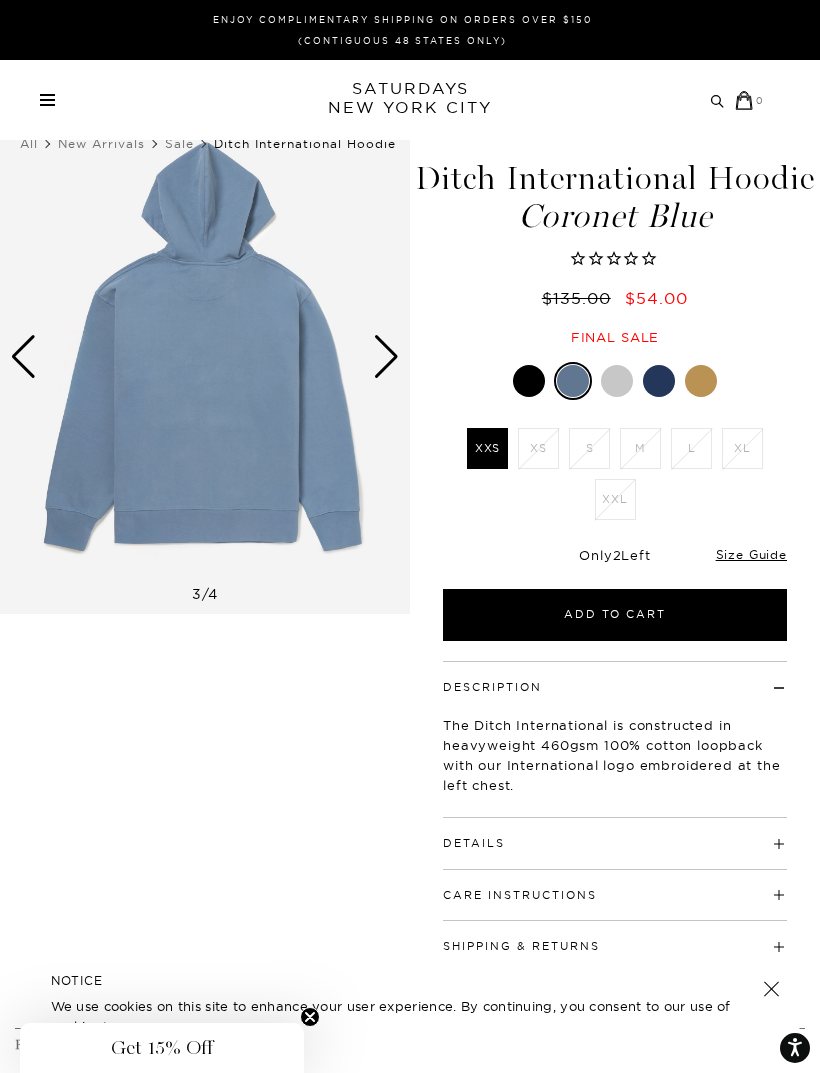 click at bounding box center (659, 381) 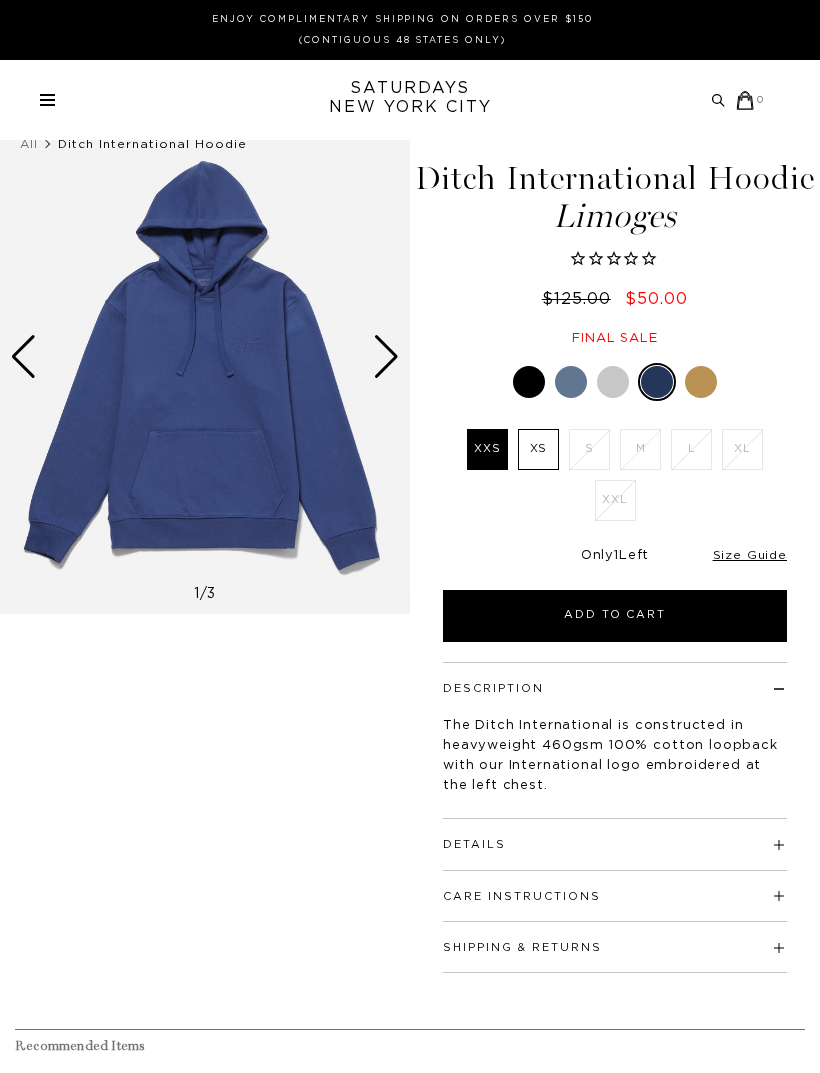 scroll, scrollTop: 0, scrollLeft: 0, axis: both 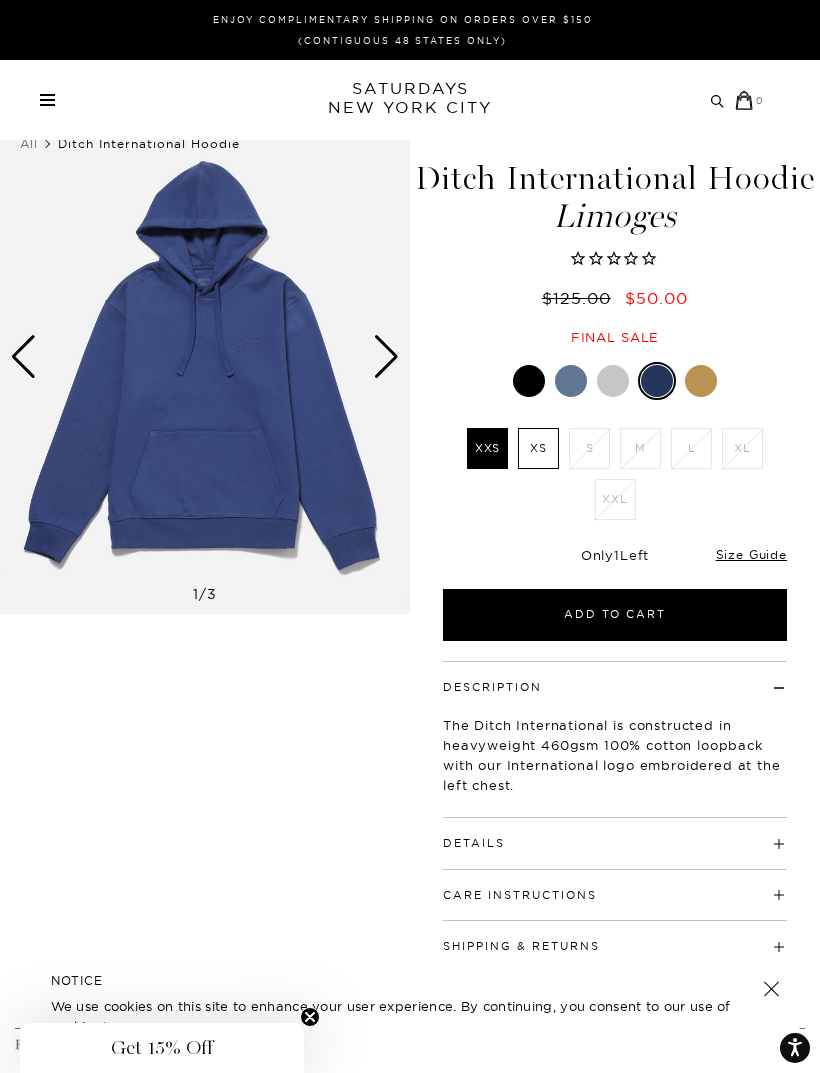 click at bounding box center (701, 381) 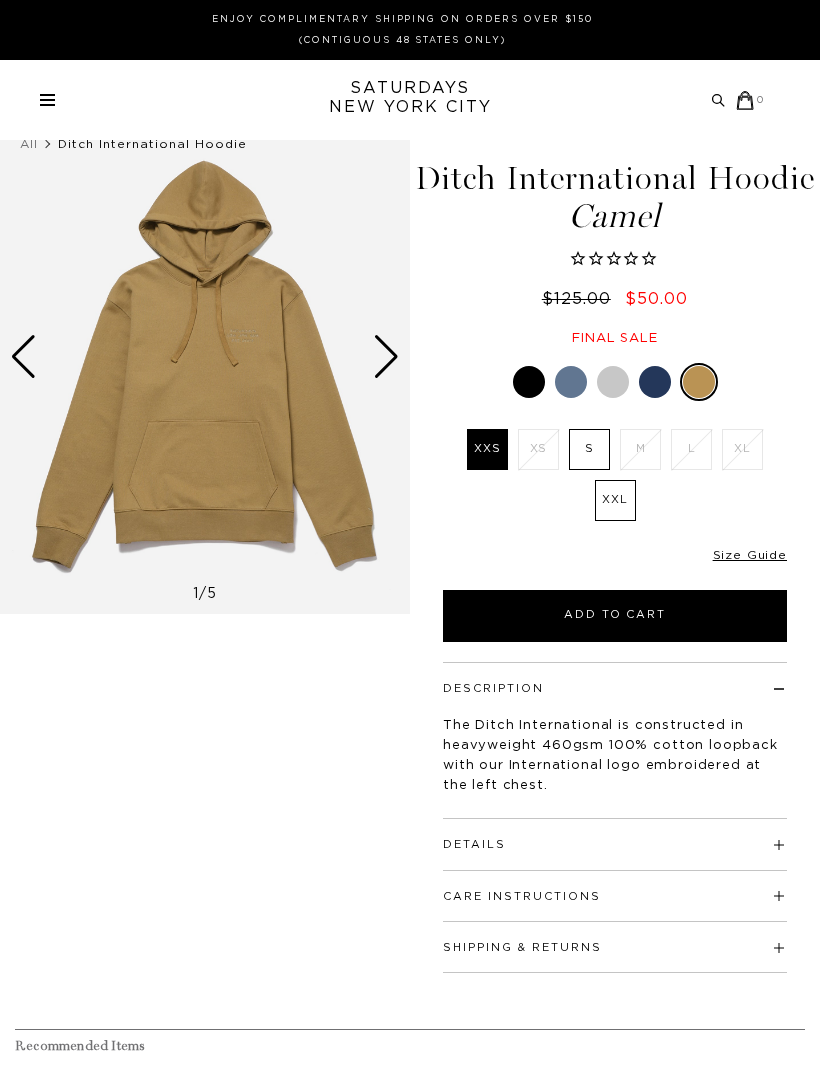 scroll, scrollTop: 0, scrollLeft: 0, axis: both 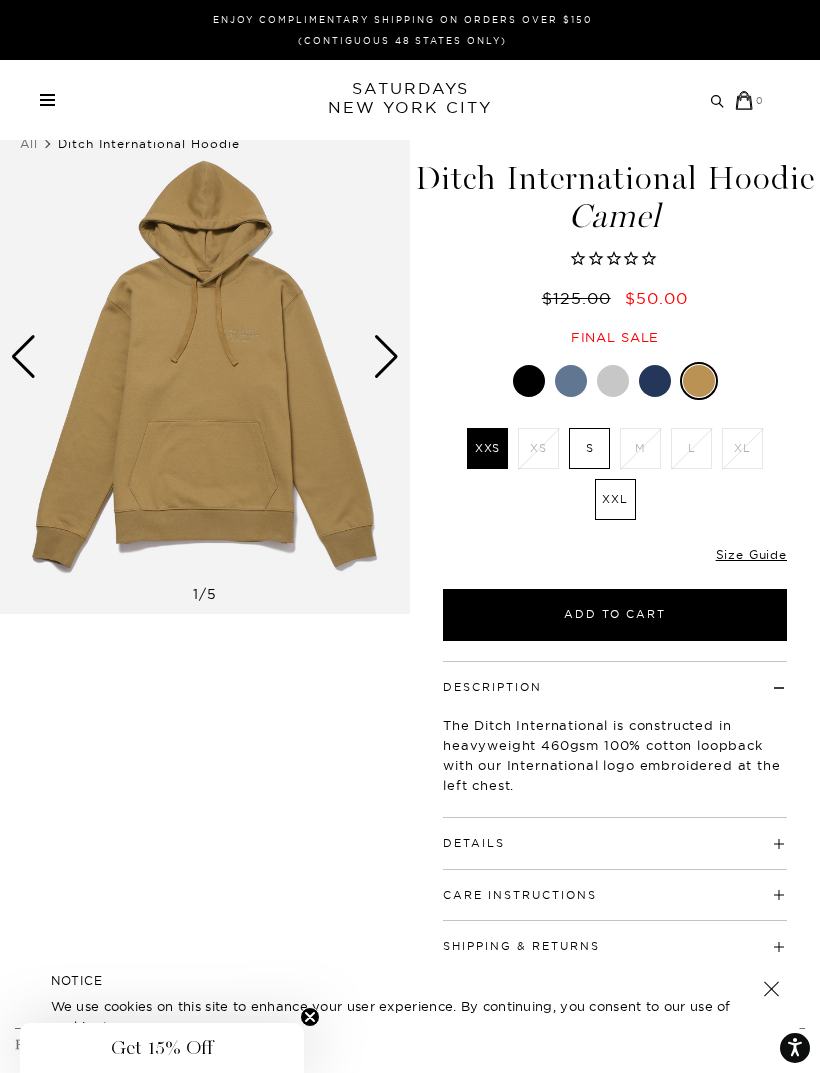 click at bounding box center (529, 381) 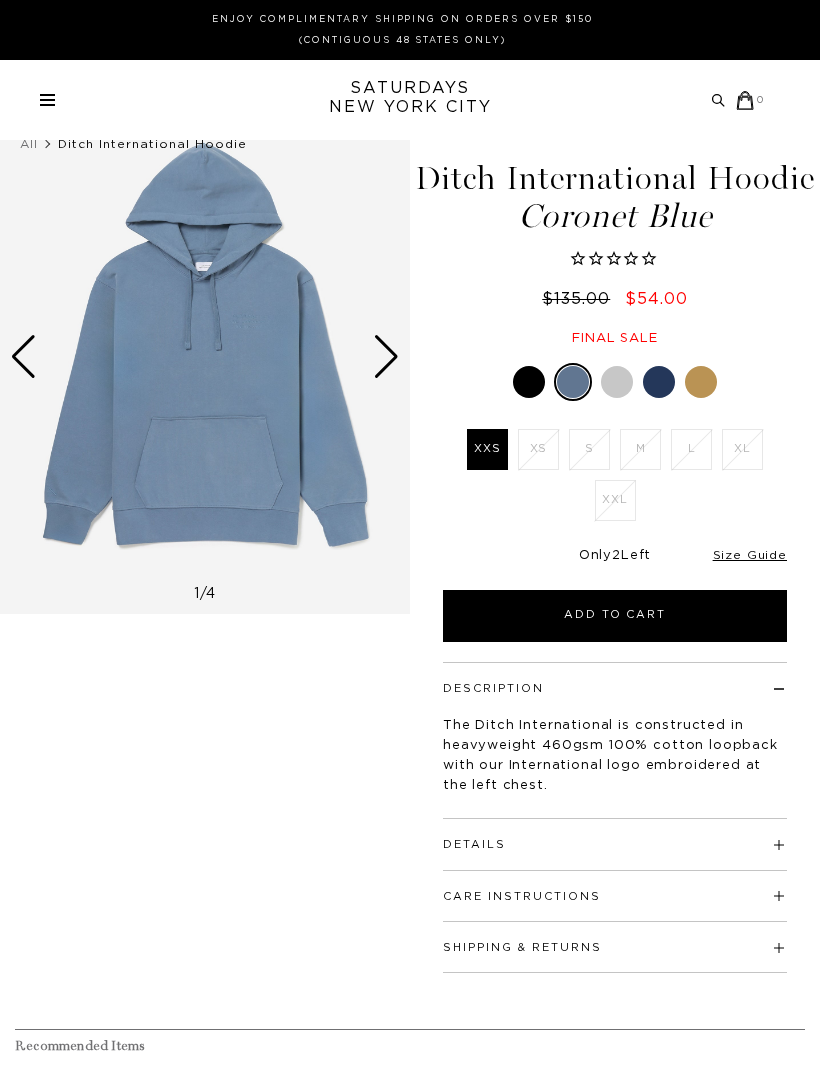 scroll, scrollTop: 0, scrollLeft: 0, axis: both 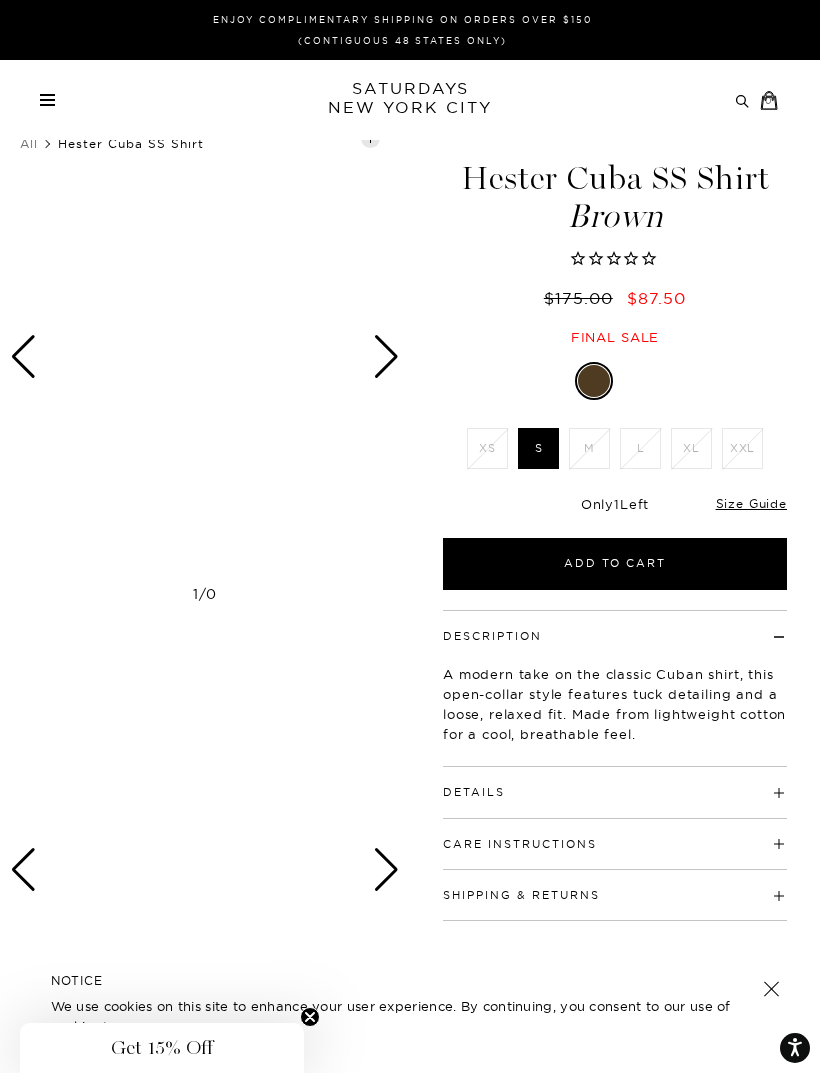click at bounding box center [594, 381] 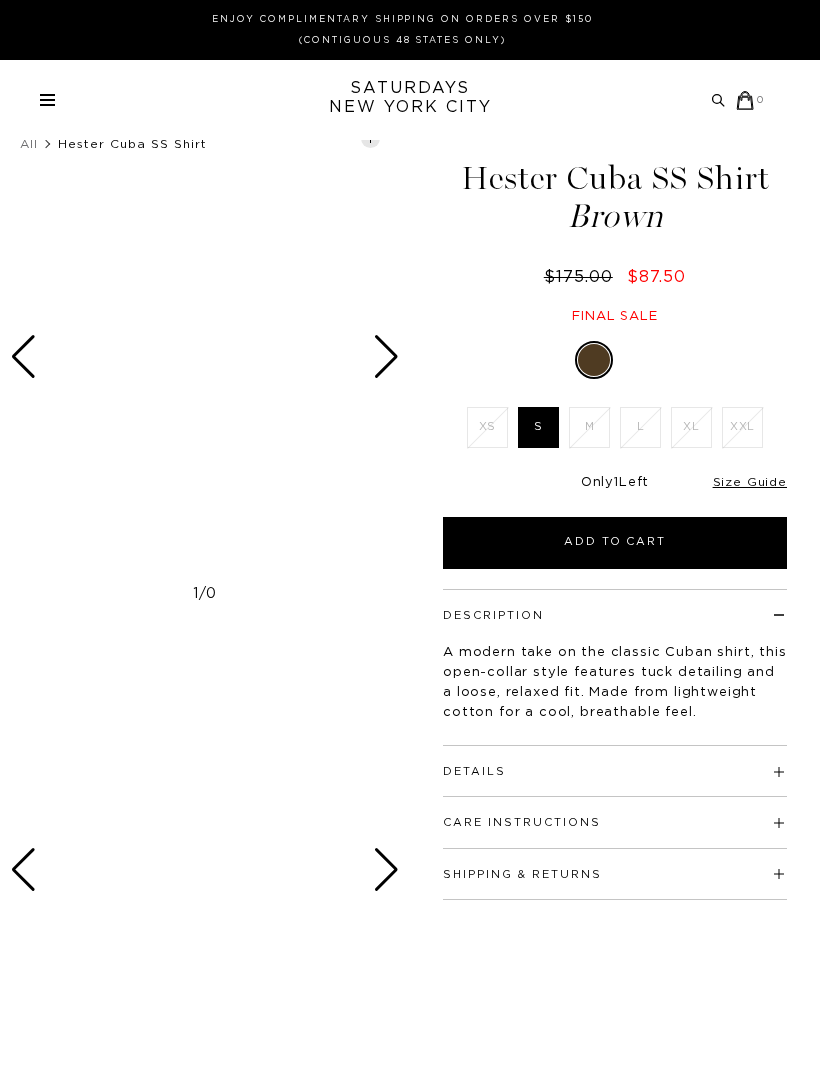 scroll, scrollTop: 0, scrollLeft: 0, axis: both 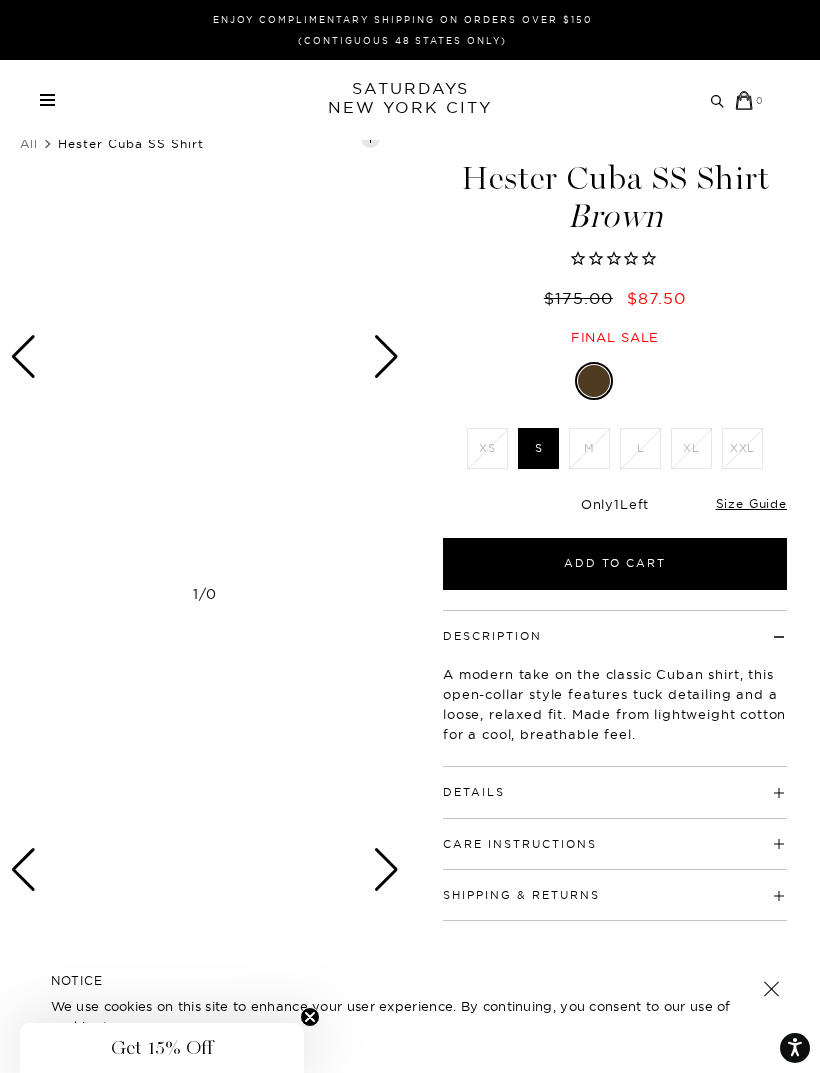 click at bounding box center [638, 381] 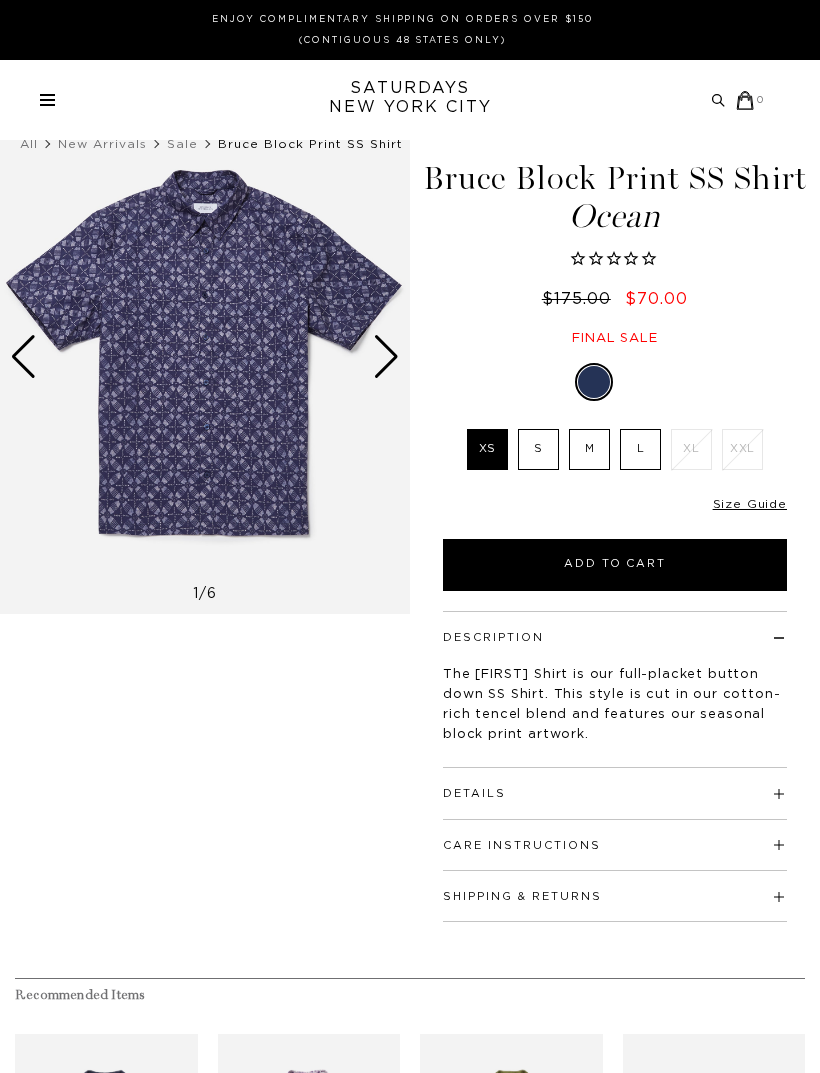 scroll, scrollTop: 0, scrollLeft: 0, axis: both 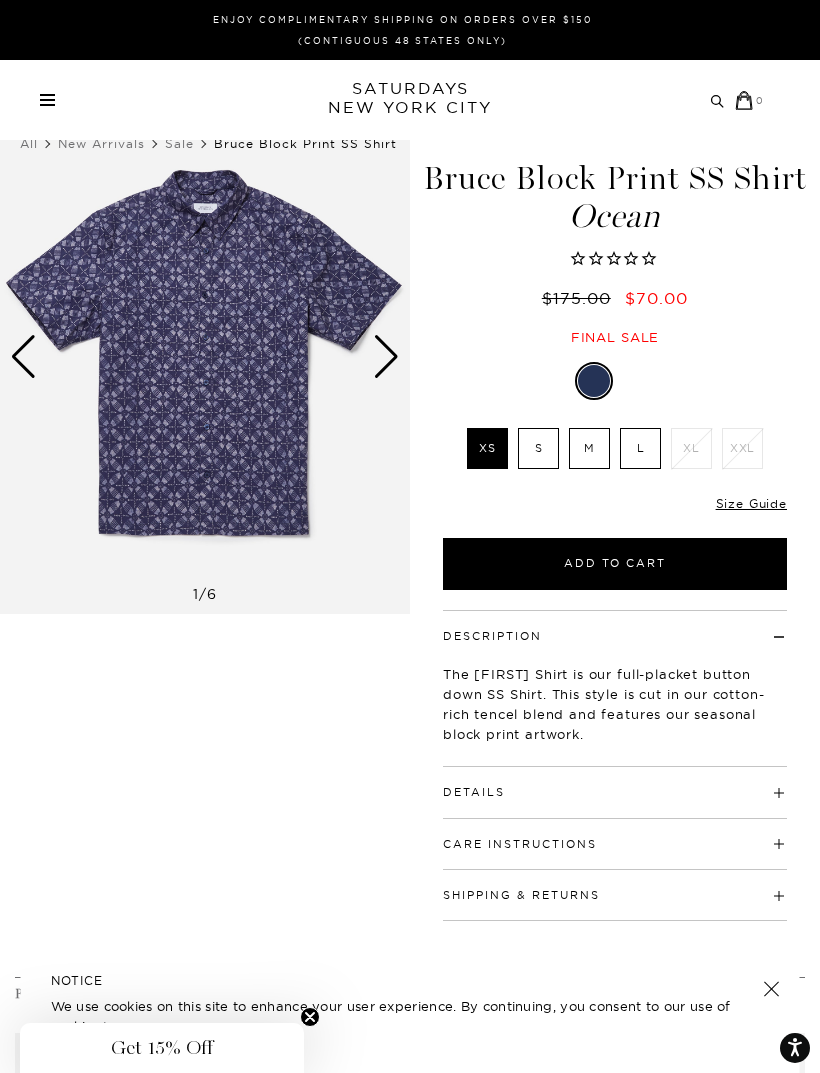 click on "L" at bounding box center (640, 448) 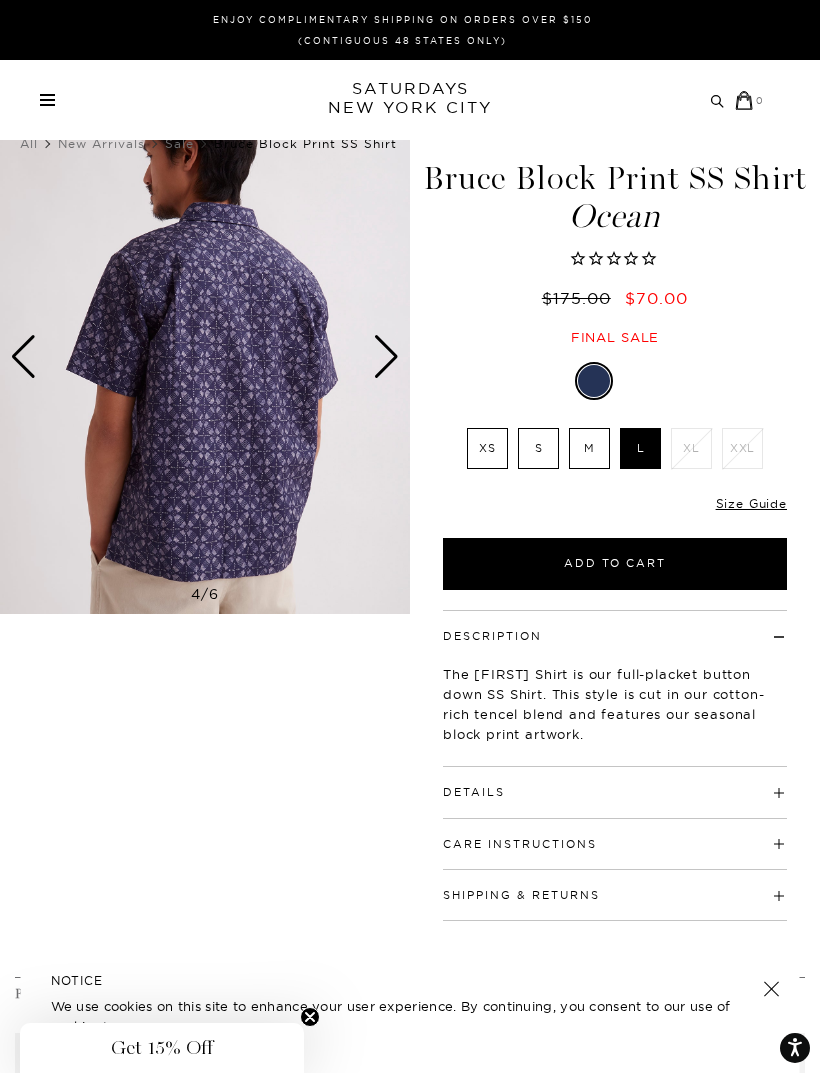 click at bounding box center [505, 792] 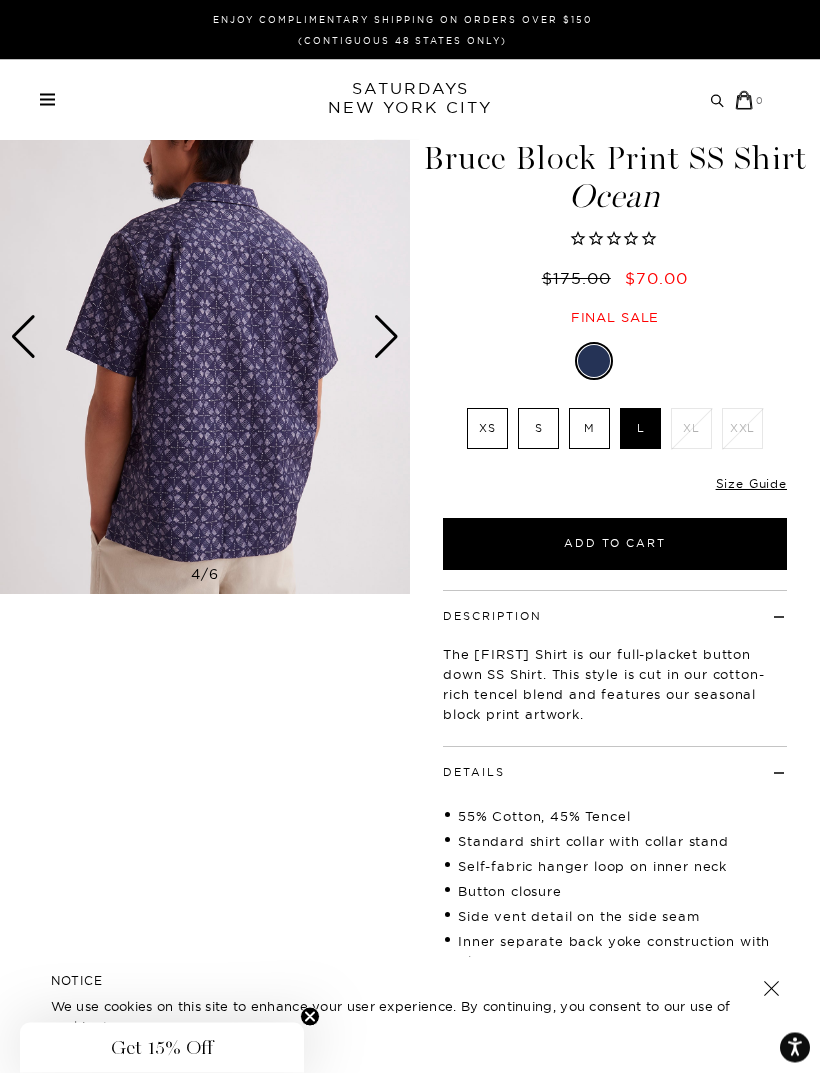 scroll, scrollTop: 20, scrollLeft: 0, axis: vertical 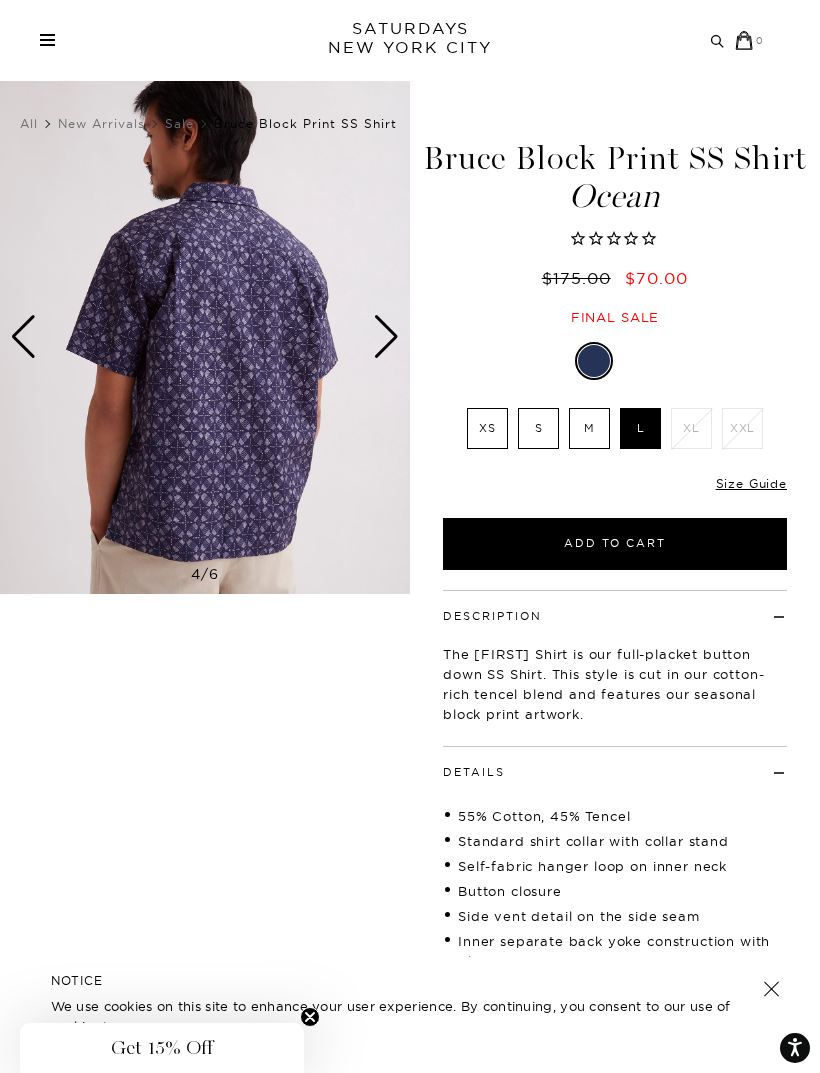 click on "Details" at bounding box center (615, 763) 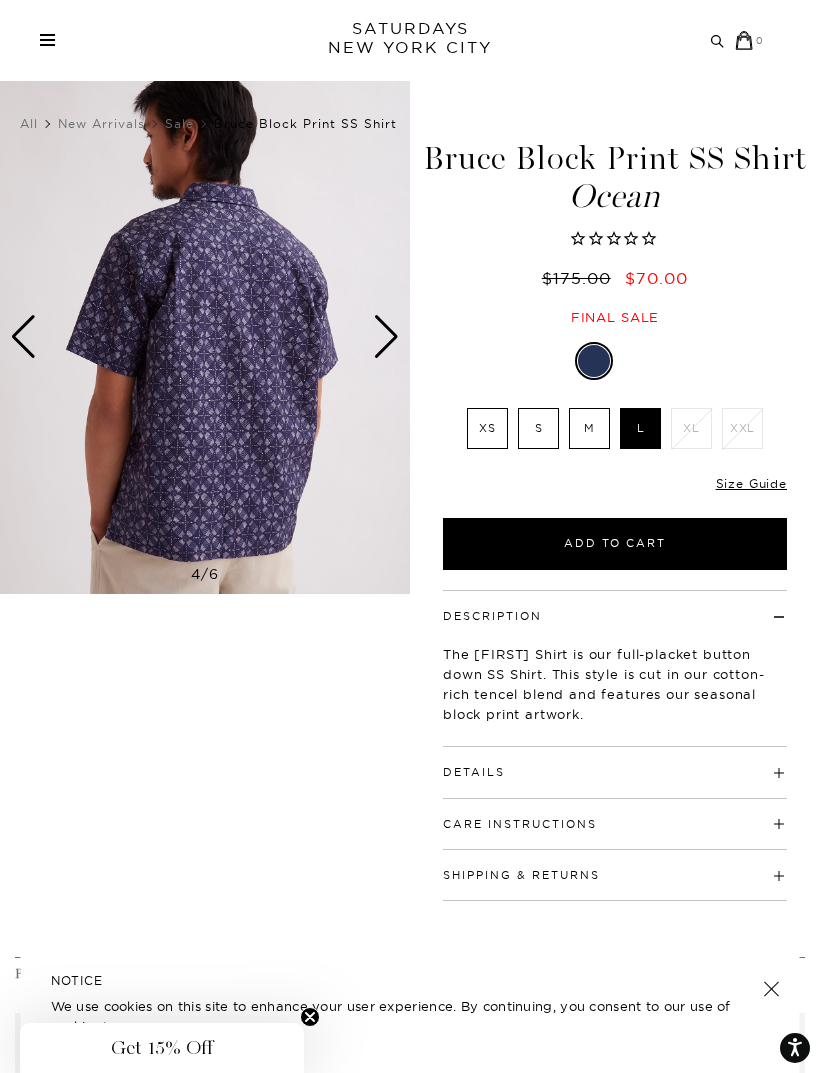 click on "Size Guide" at bounding box center [751, 483] 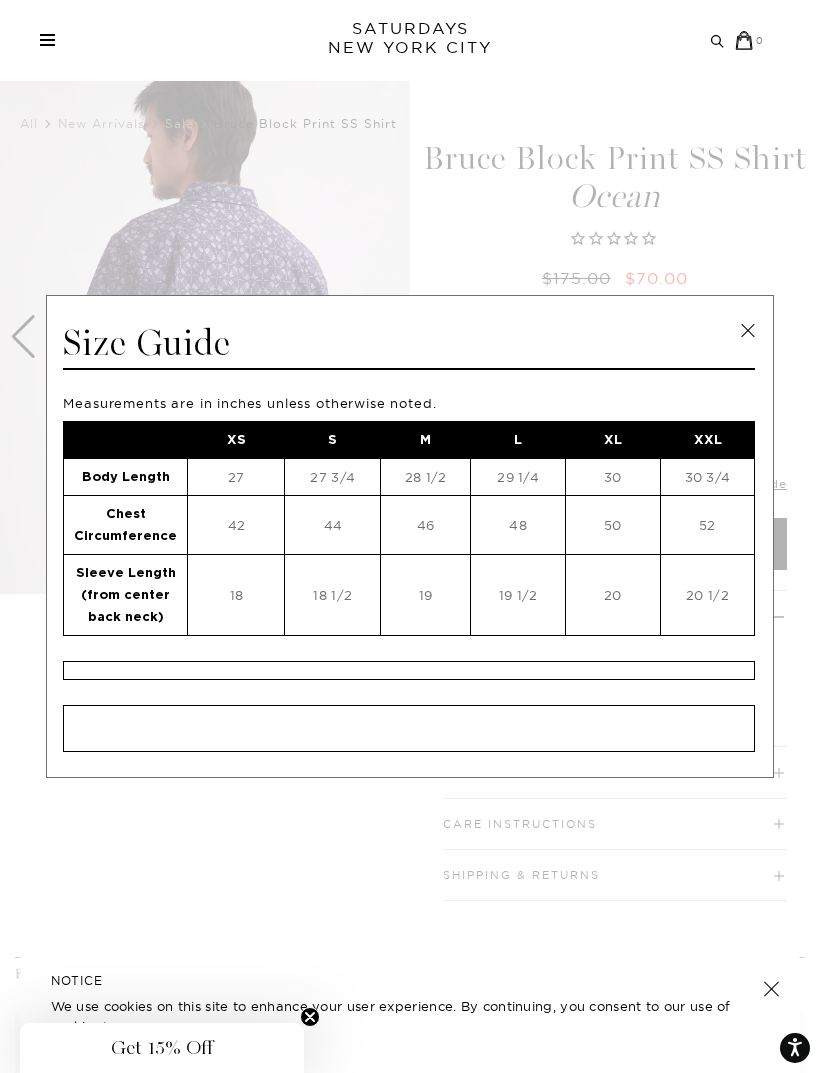 click at bounding box center [748, 331] 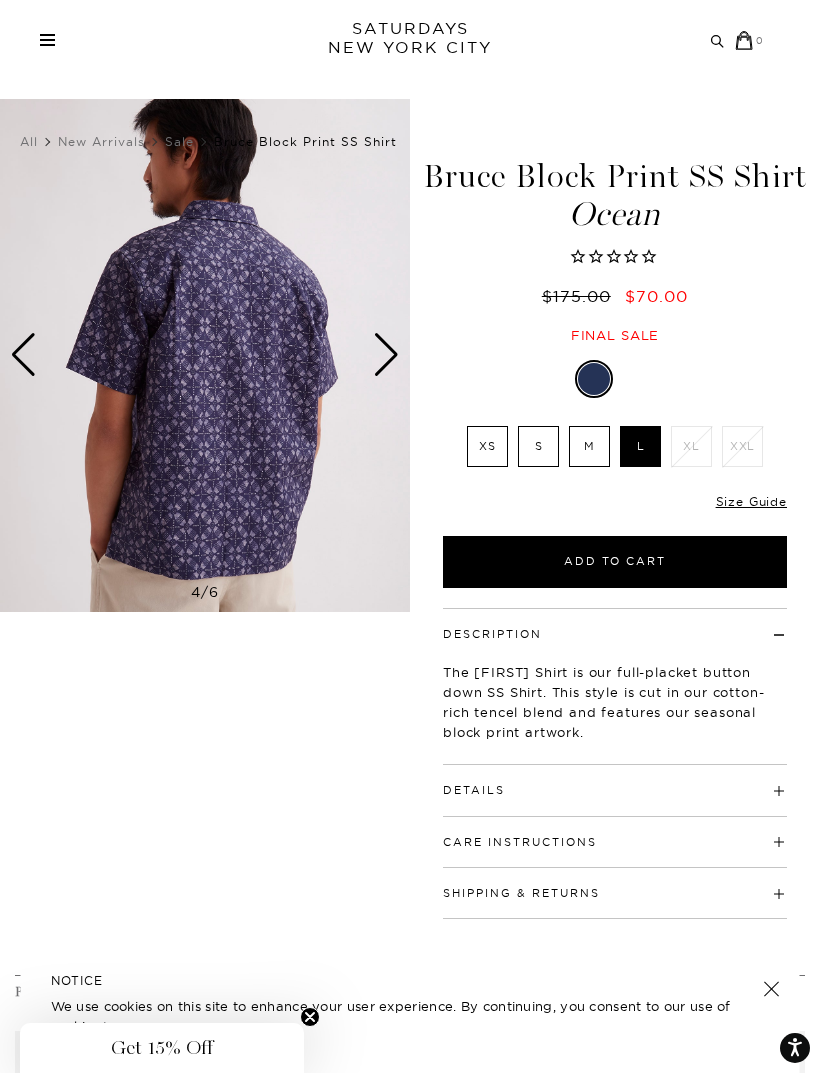 scroll, scrollTop: 0, scrollLeft: 0, axis: both 